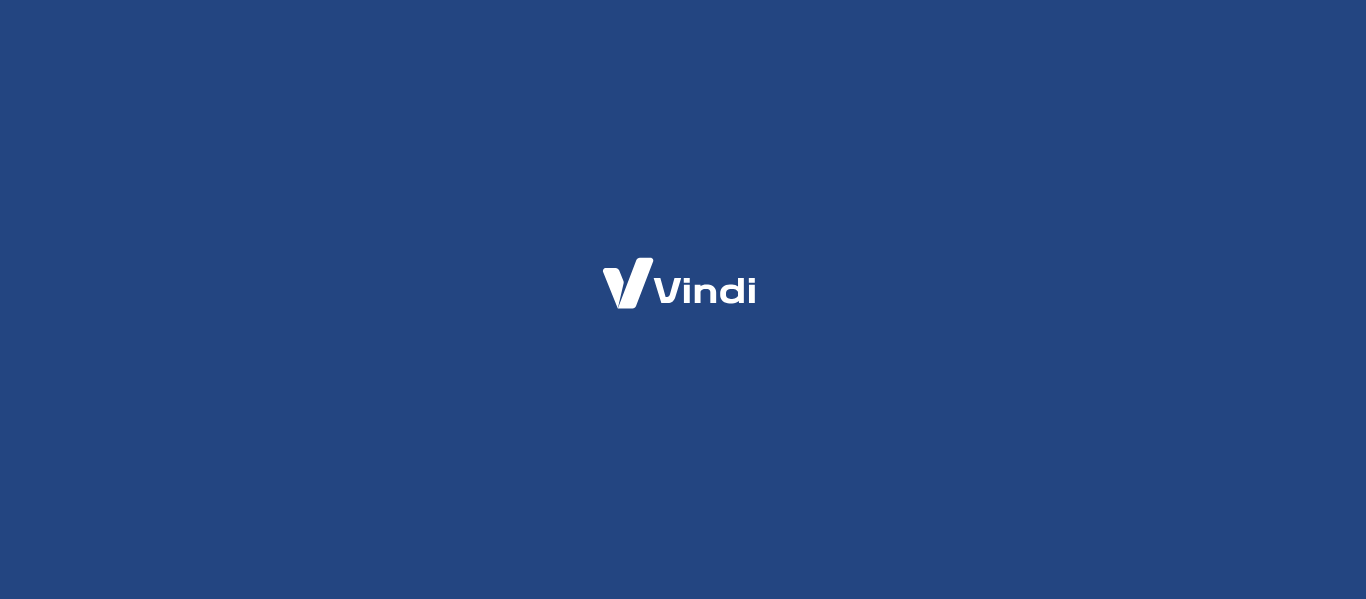 scroll, scrollTop: 0, scrollLeft: 0, axis: both 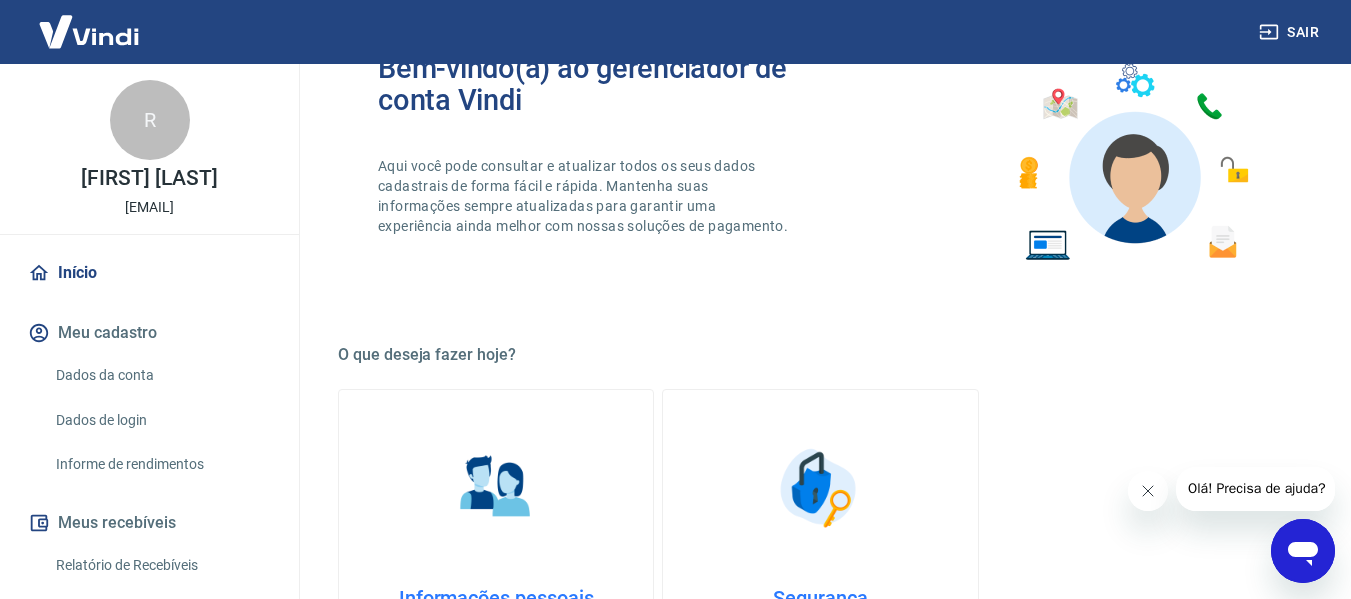 click on "Início" at bounding box center (149, 273) 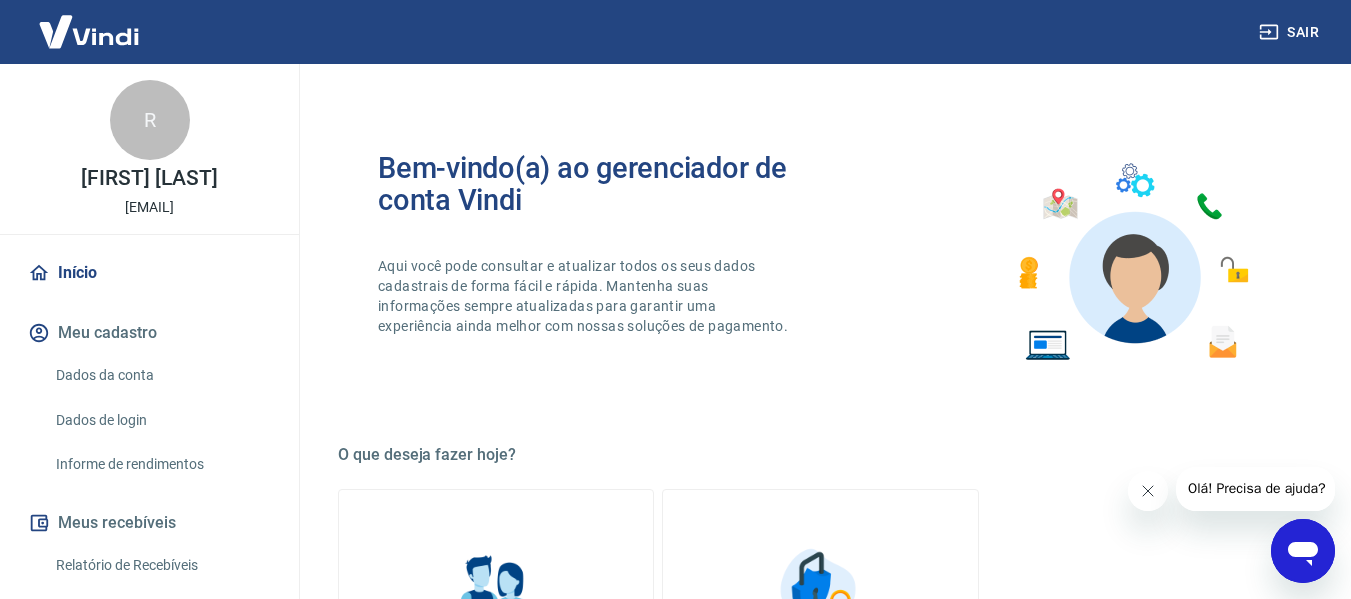 click at bounding box center (89, 31) 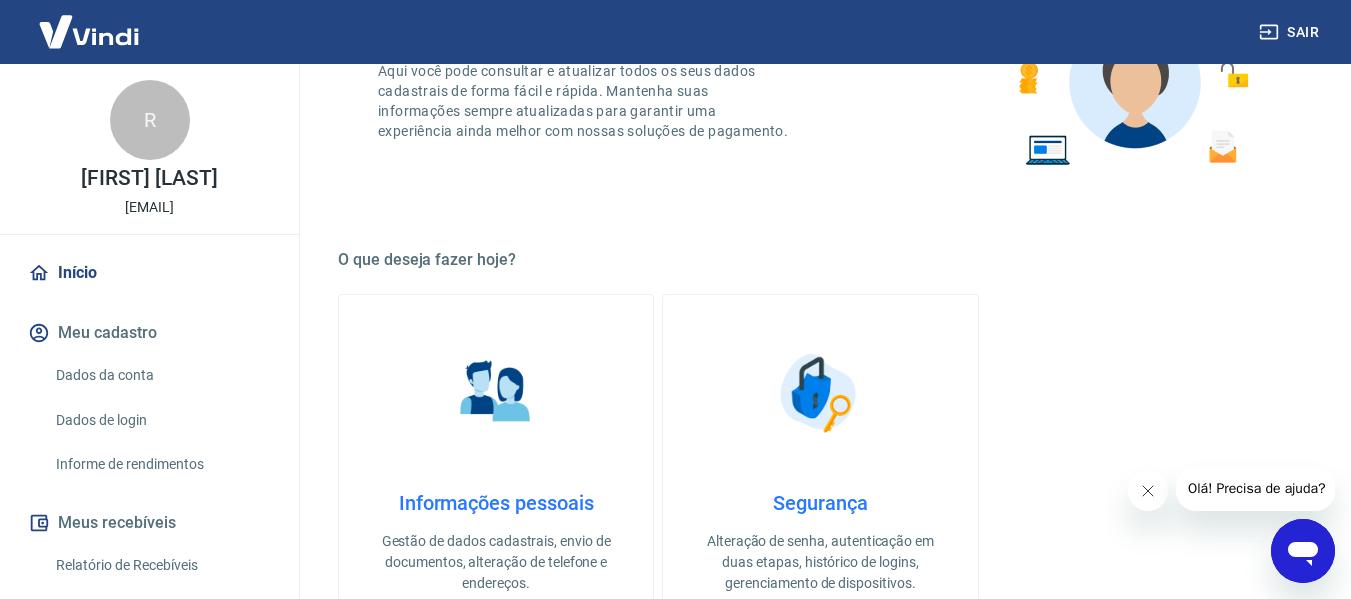 scroll, scrollTop: 200, scrollLeft: 0, axis: vertical 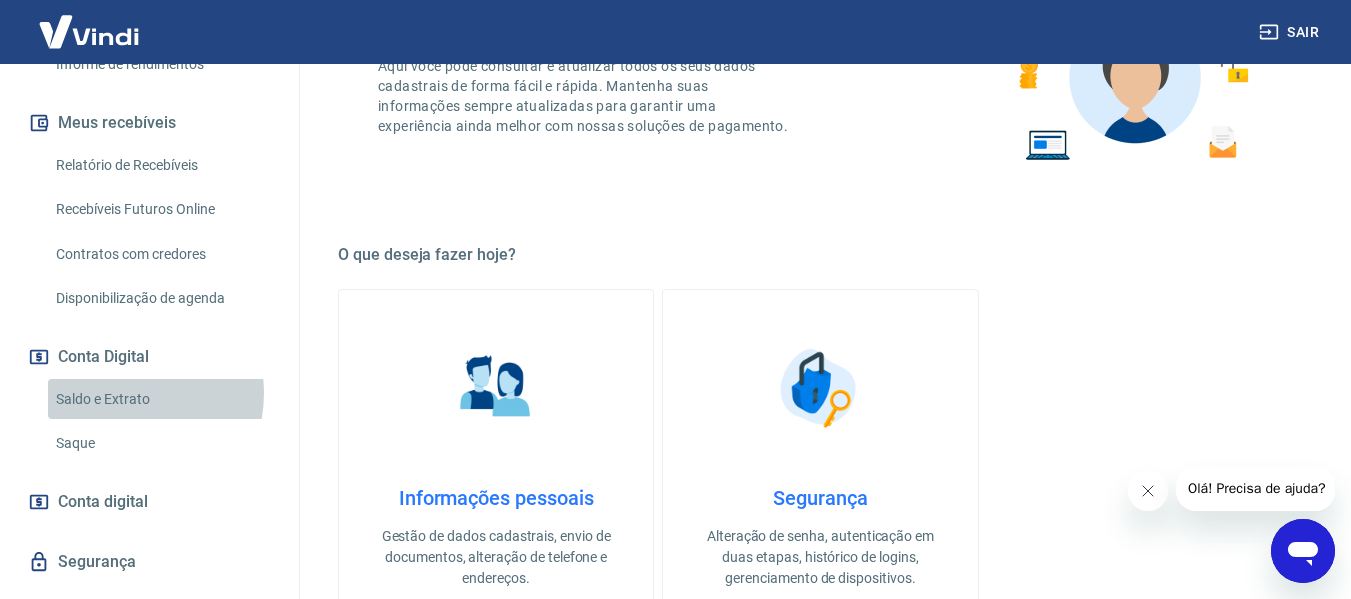 click on "Saldo e Extrato" at bounding box center (161, 399) 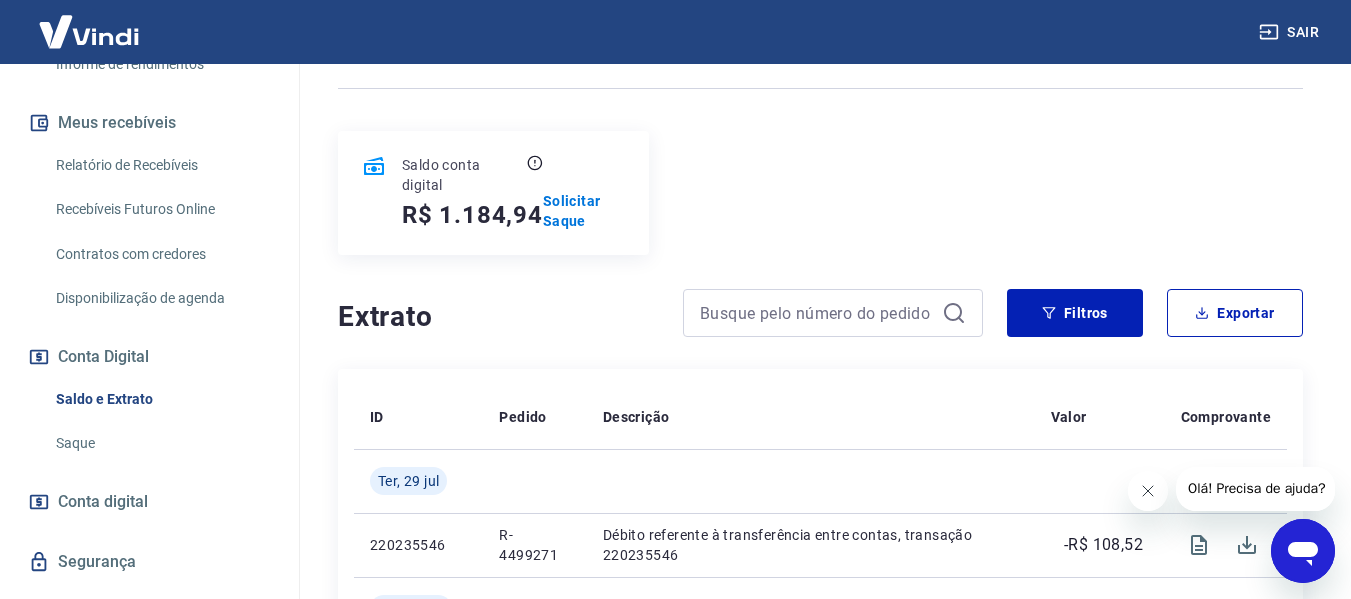 scroll, scrollTop: 0, scrollLeft: 0, axis: both 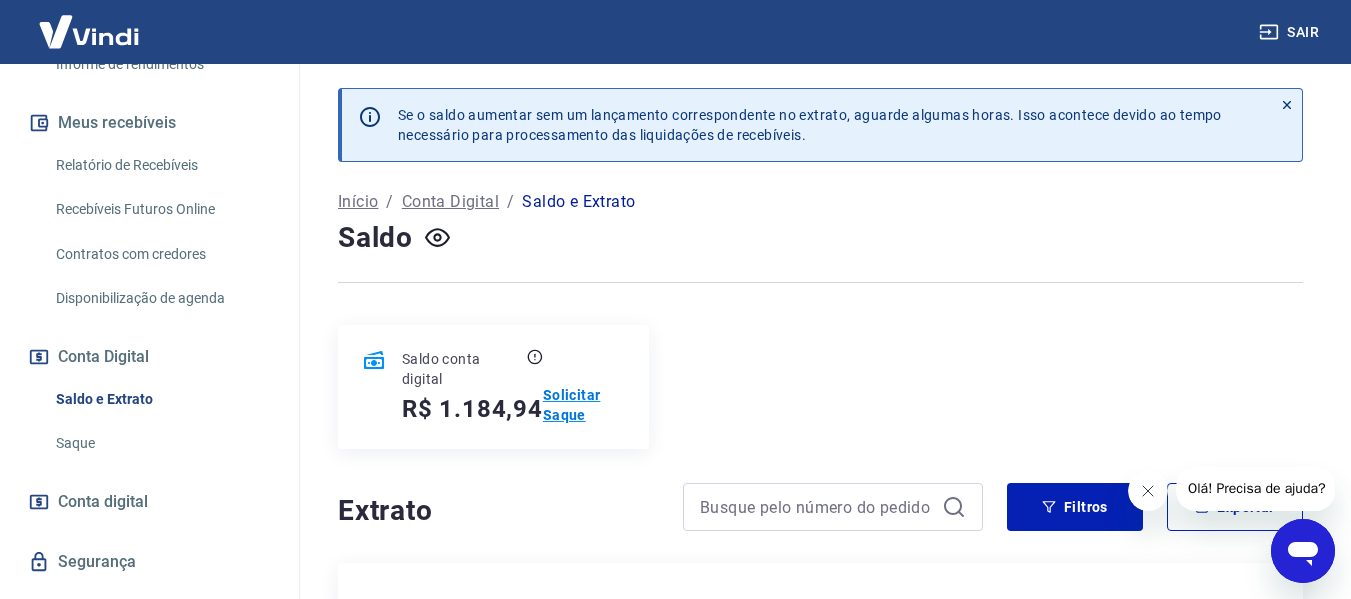 click on "Solicitar Saque" at bounding box center [584, 405] 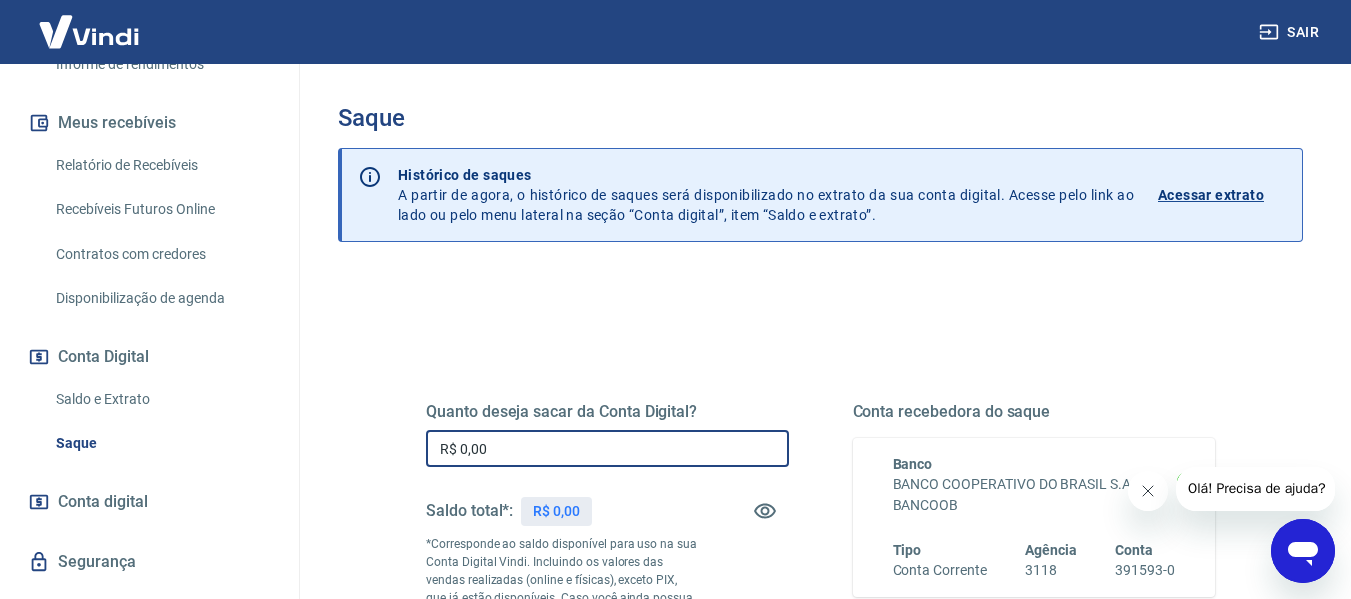 click on "R$ 0,00" at bounding box center (607, 448) 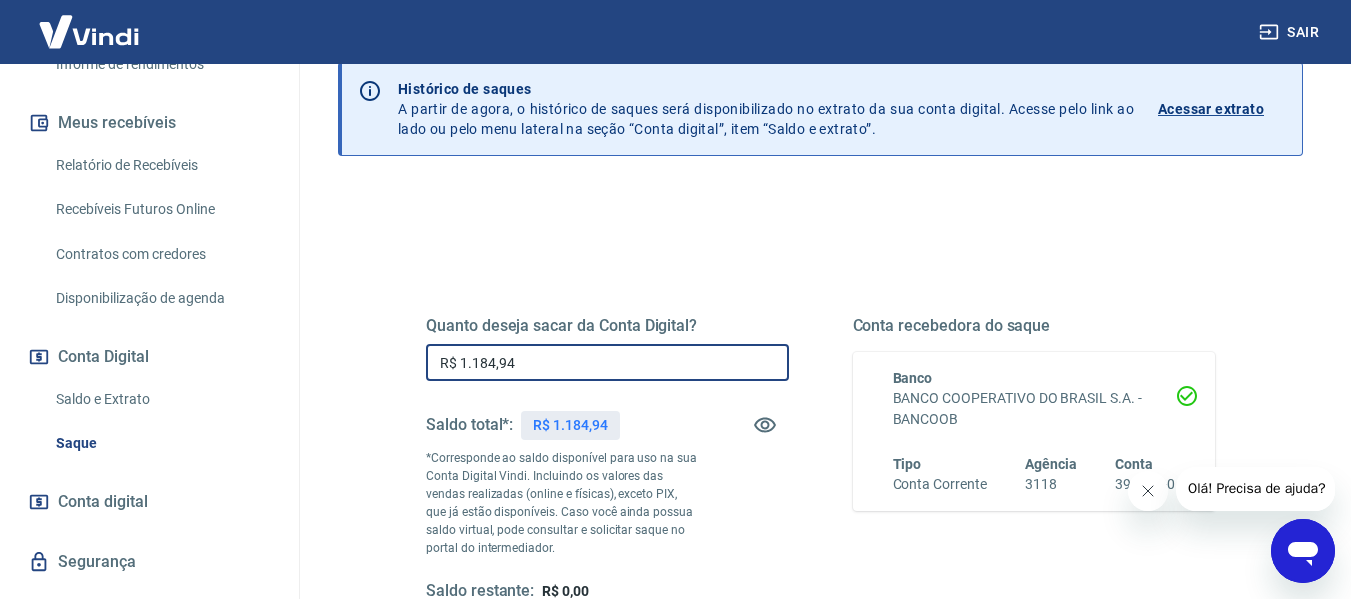 scroll, scrollTop: 200, scrollLeft: 0, axis: vertical 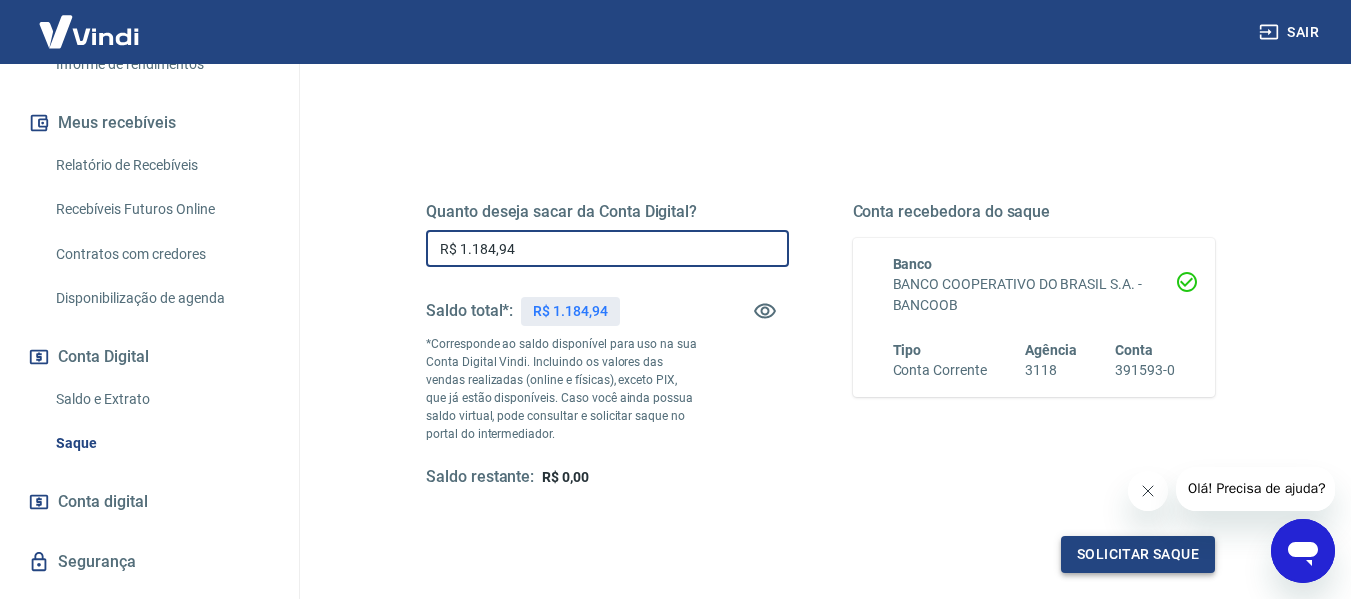 type on "R$ 1.184,94" 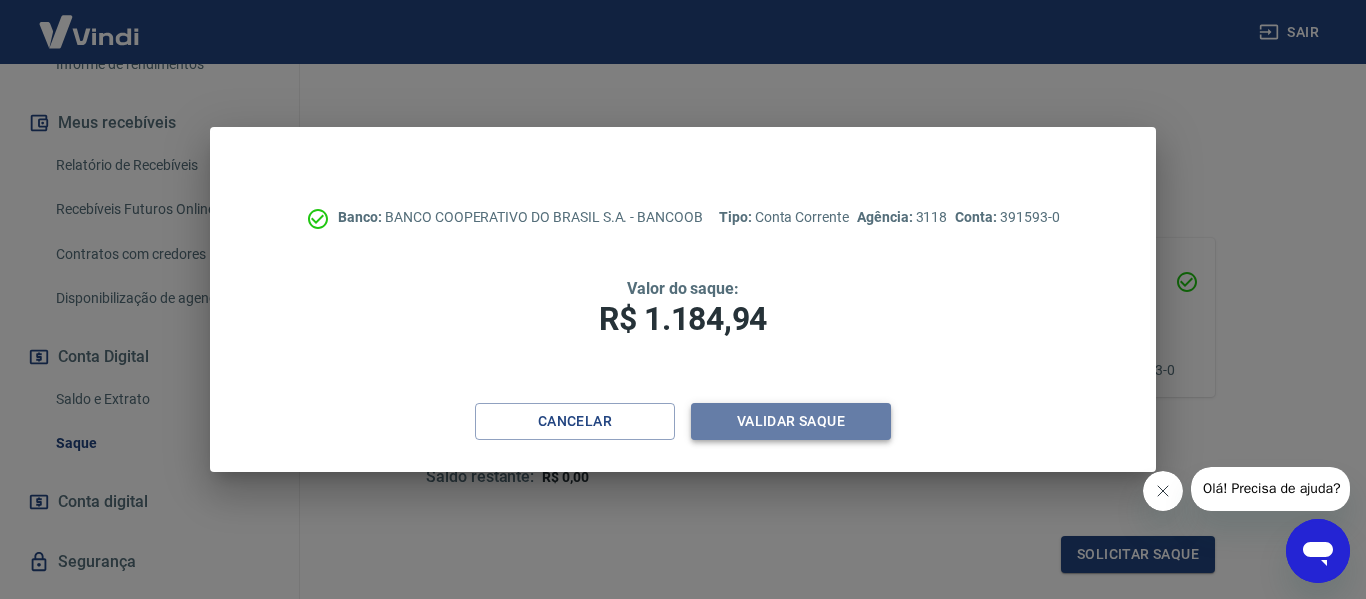 click on "Validar saque" at bounding box center [791, 421] 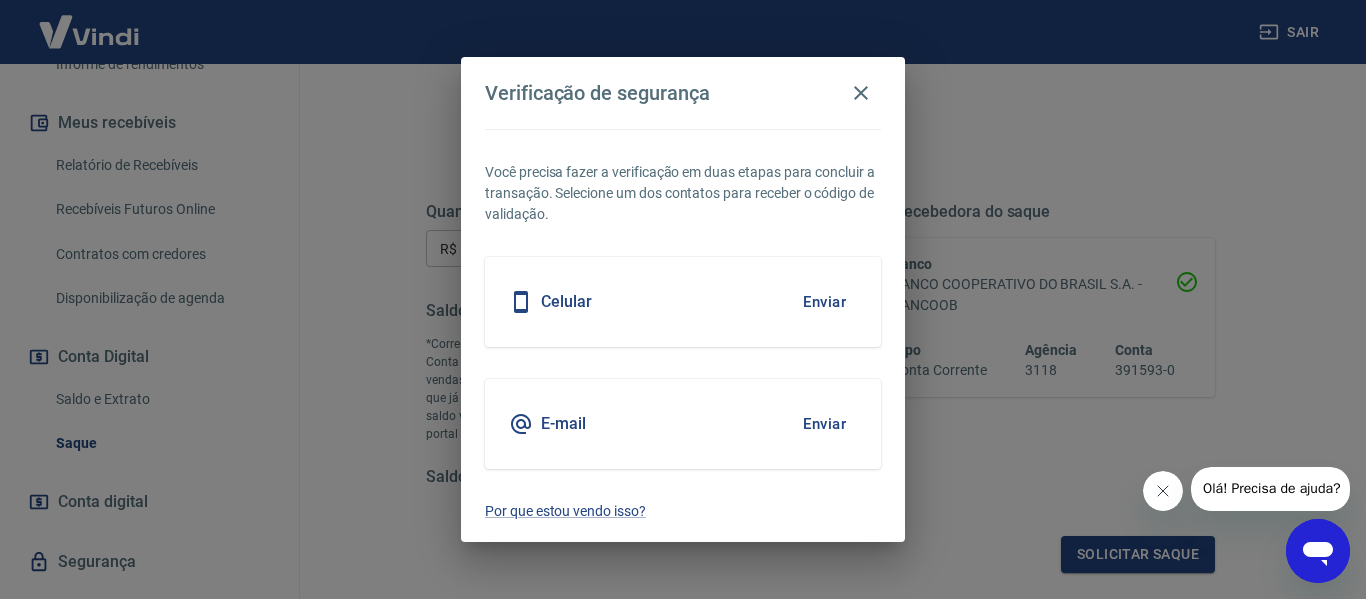 click 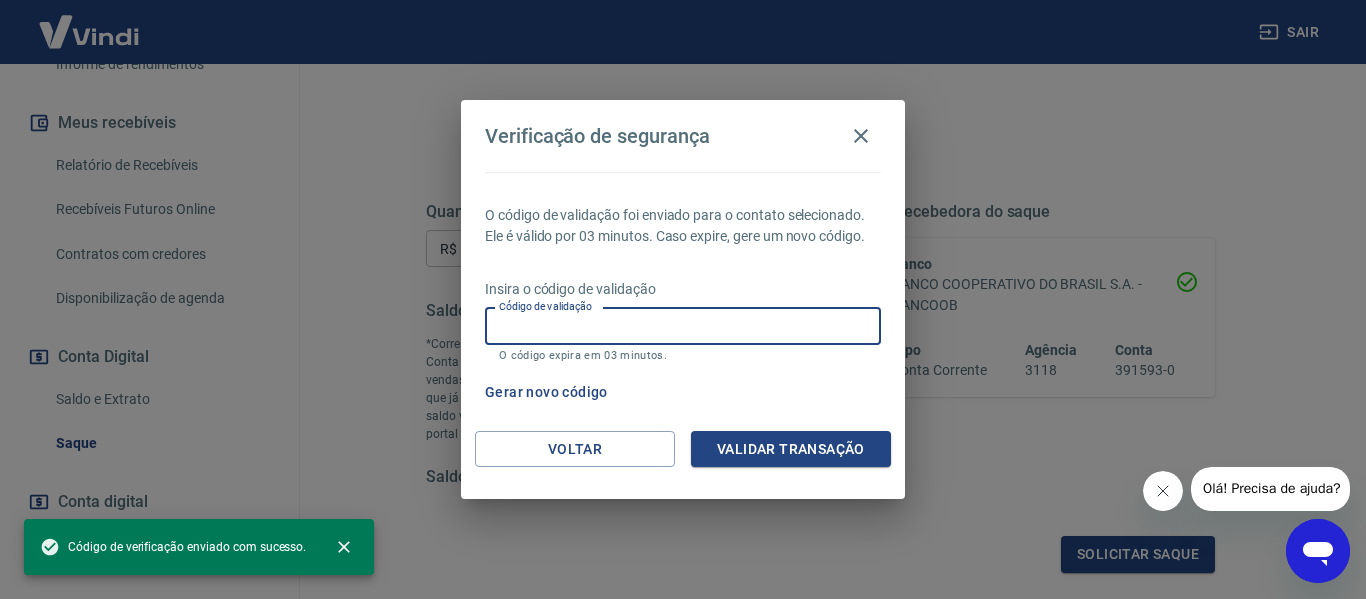 click on "Código de validação" at bounding box center (683, 326) 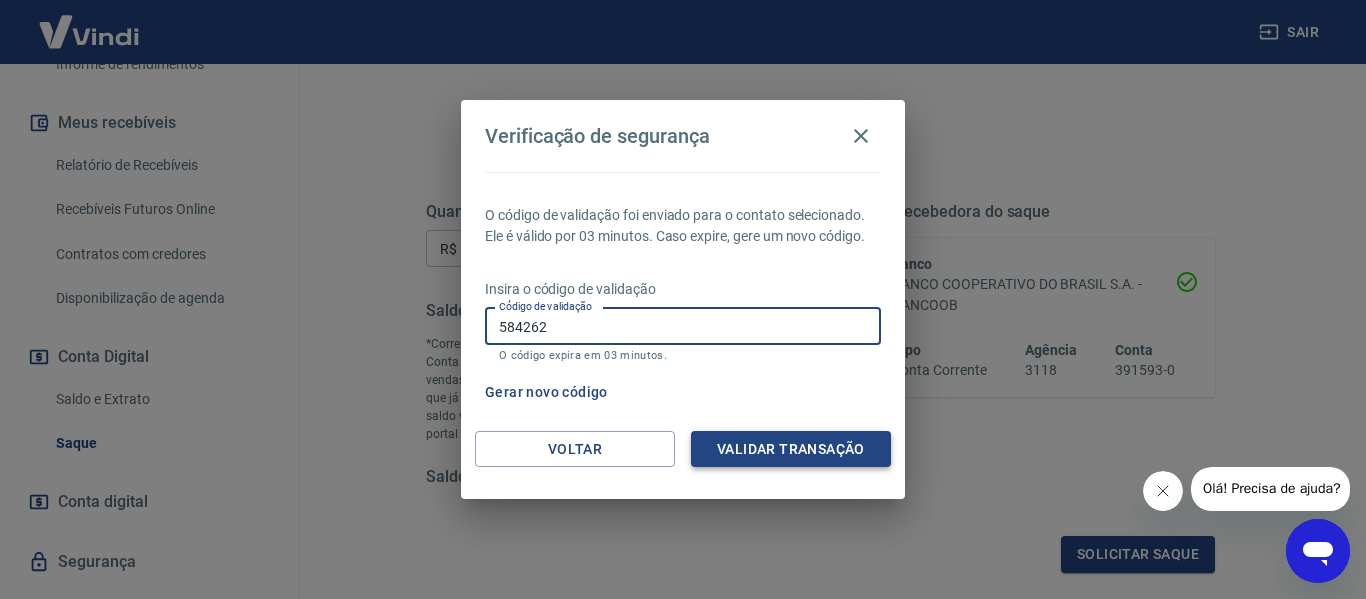 type on "584262" 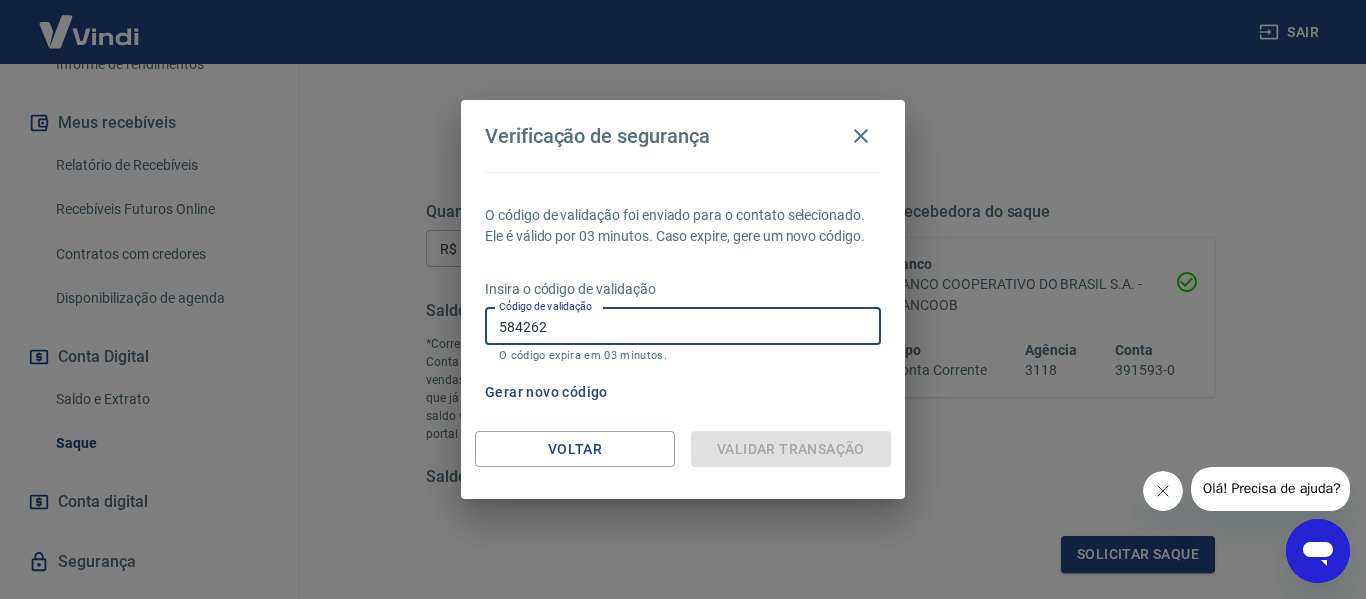 click on "584262" at bounding box center [683, 326] 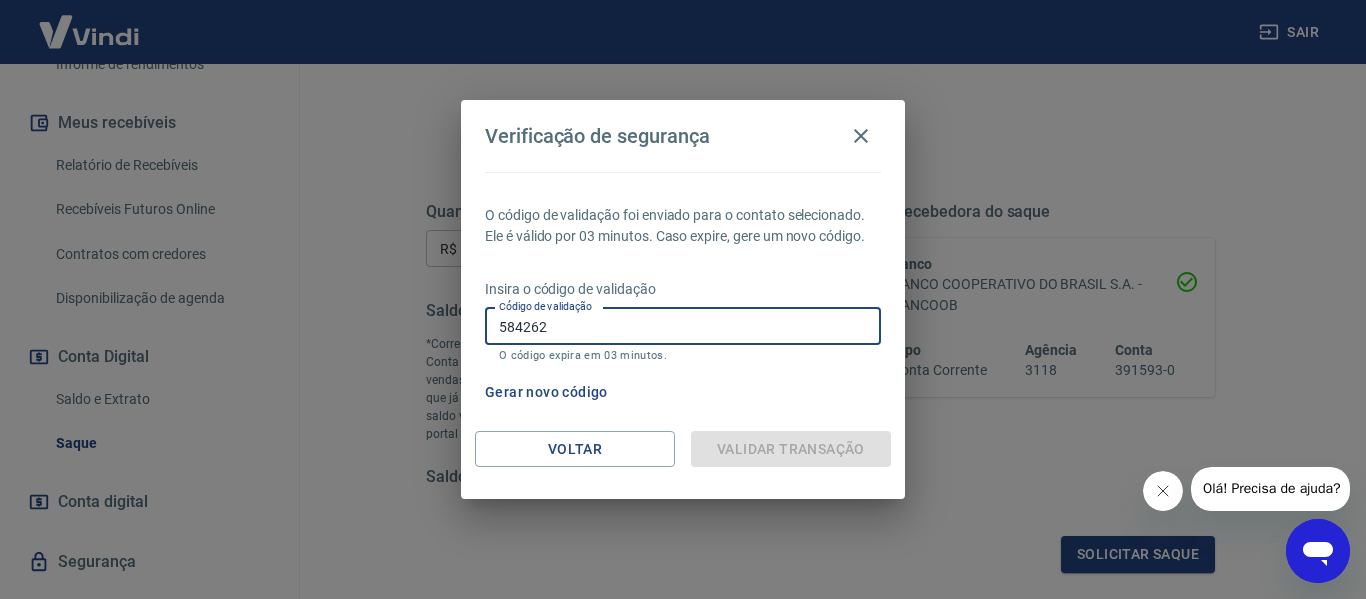 type 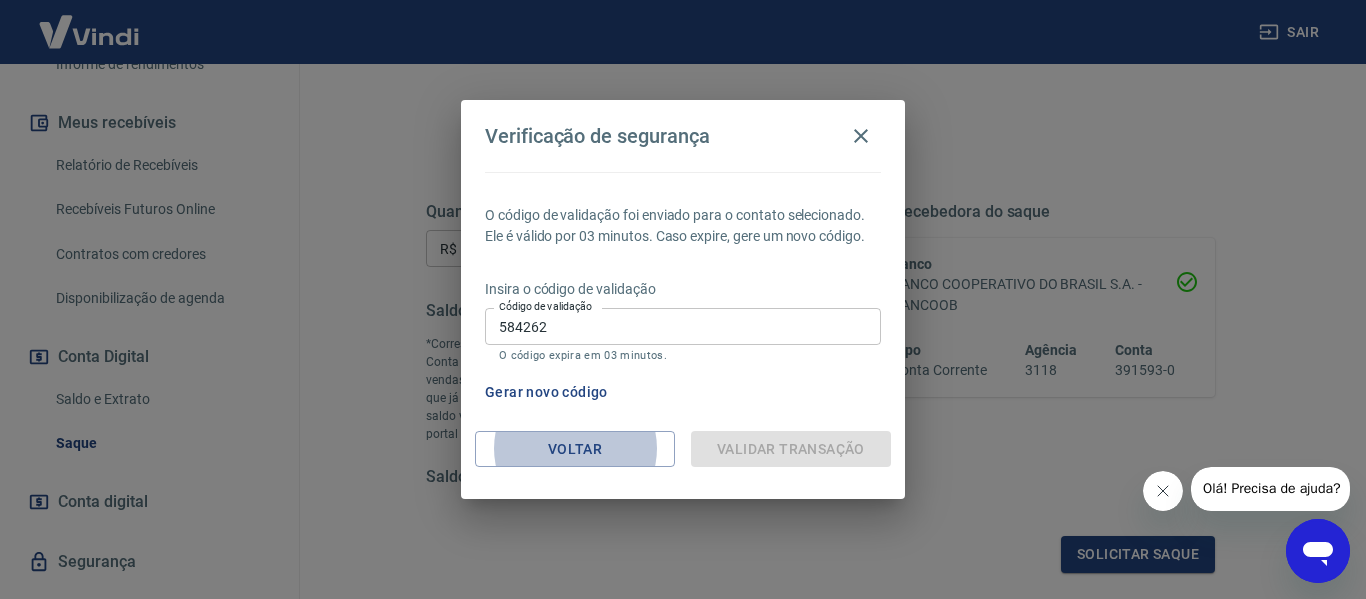 type 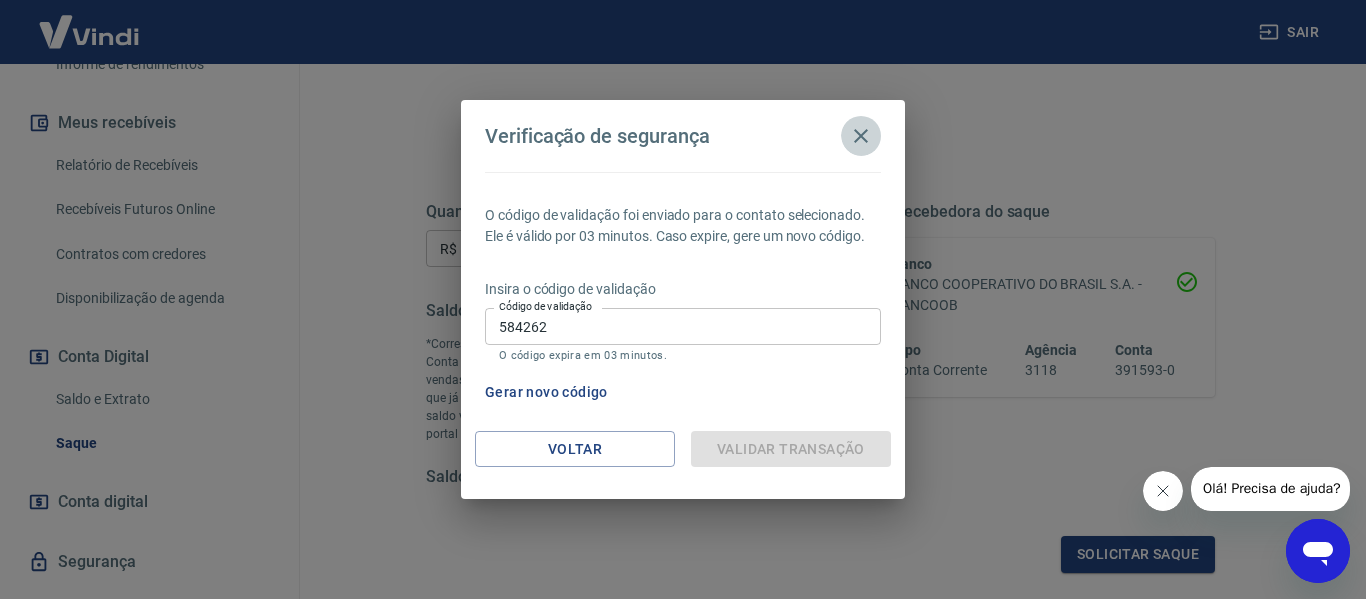 type 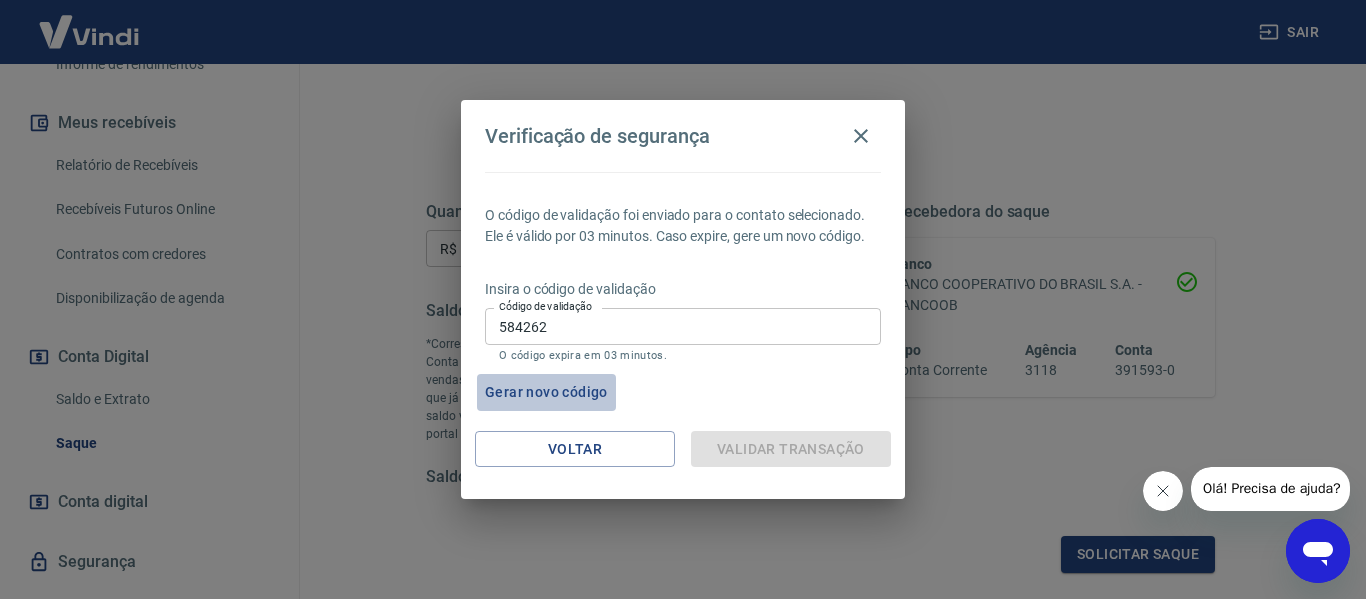 click on "Gerar novo código" at bounding box center [546, 392] 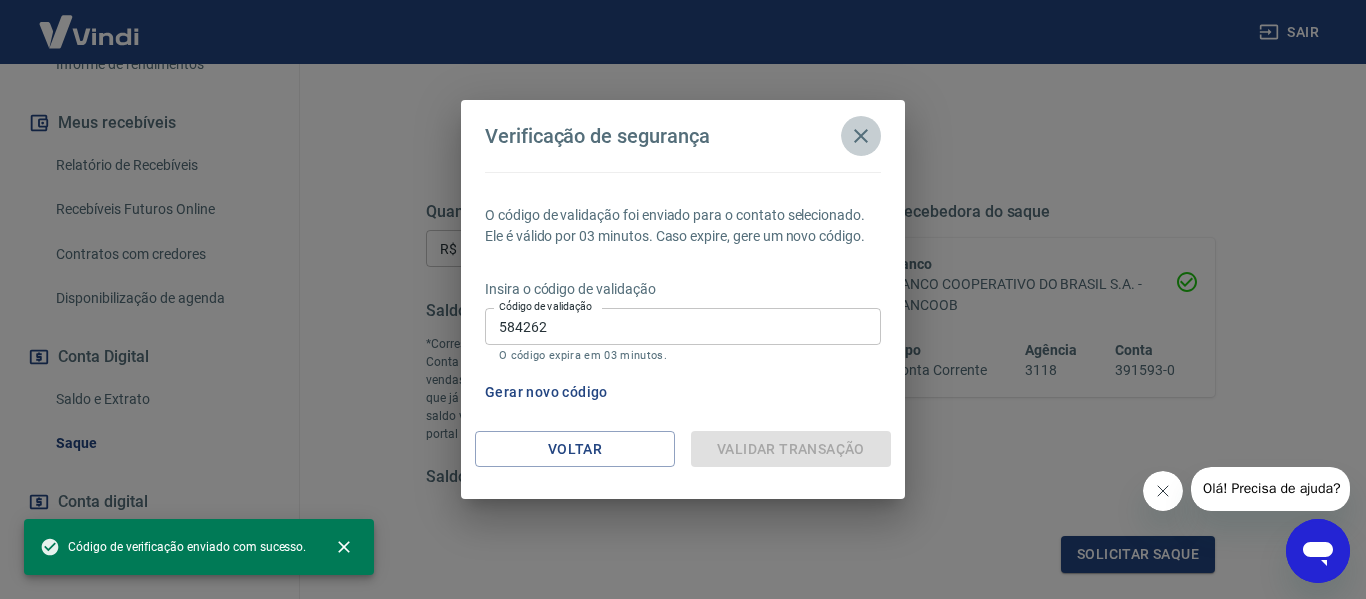 click 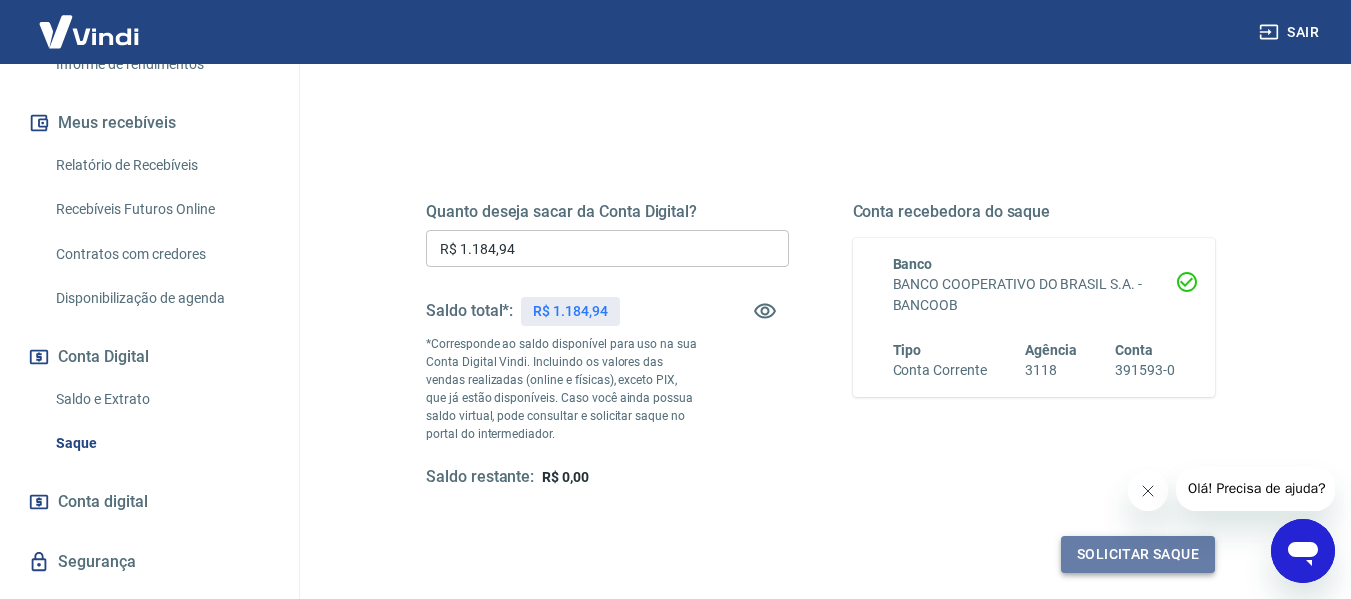 click on "Solicitar saque" at bounding box center (1138, 554) 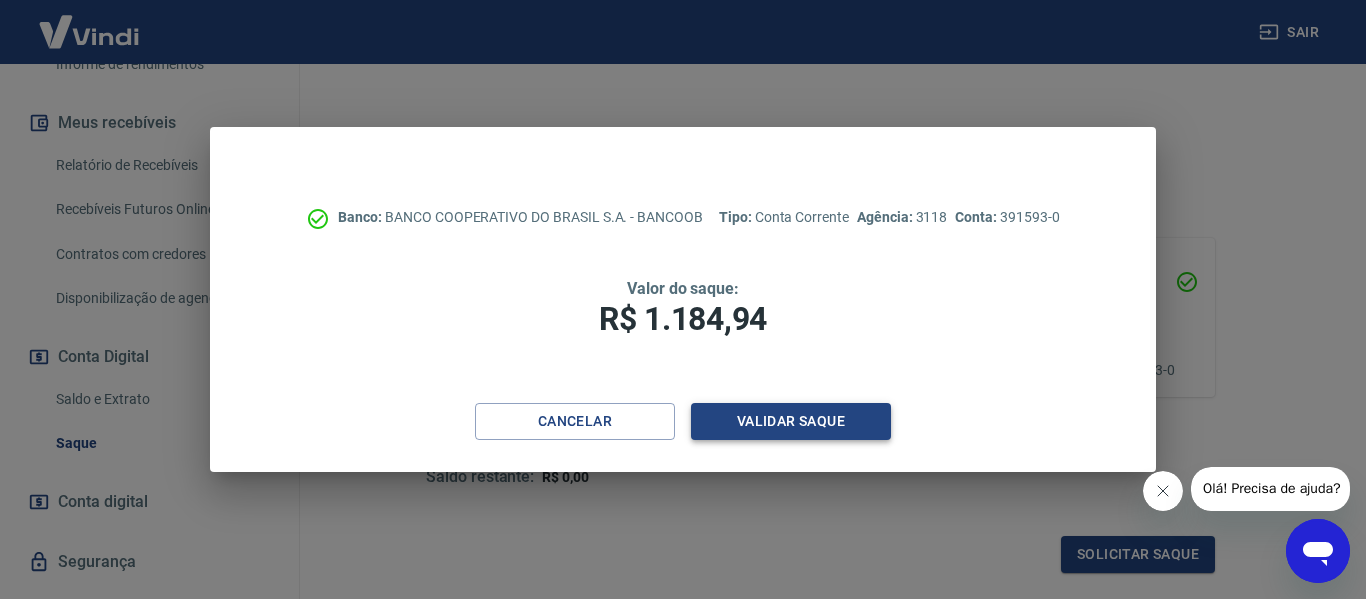 click on "Validar saque" at bounding box center [791, 421] 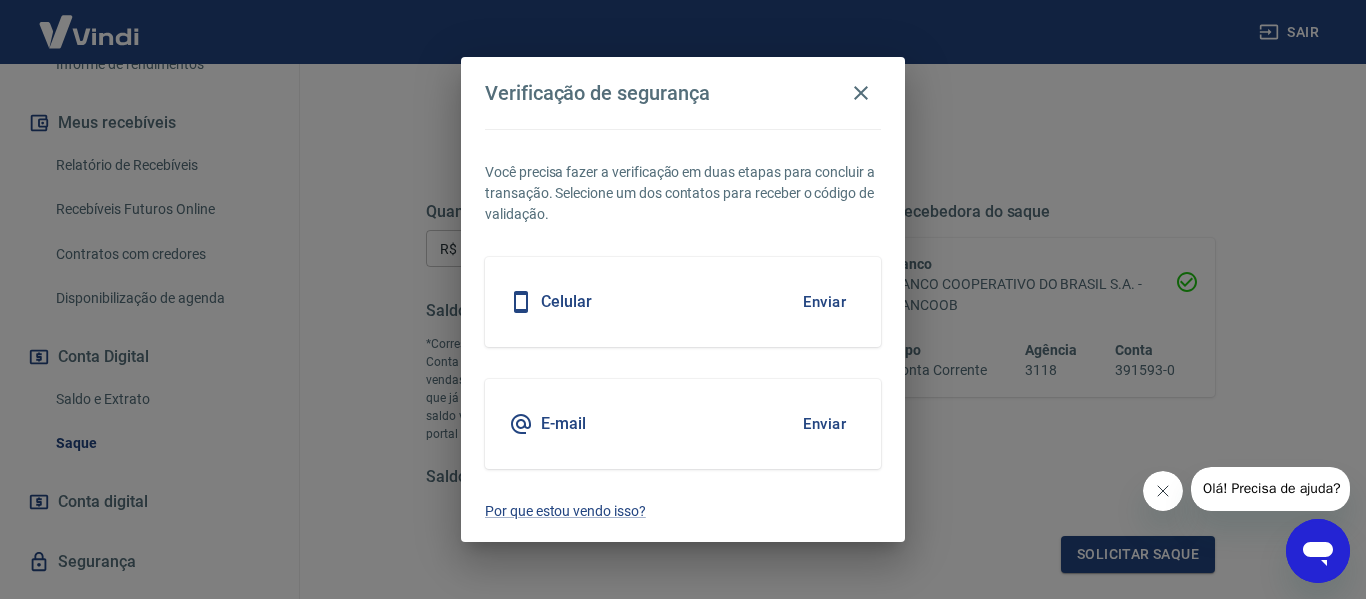 click on "Celular" at bounding box center (566, 302) 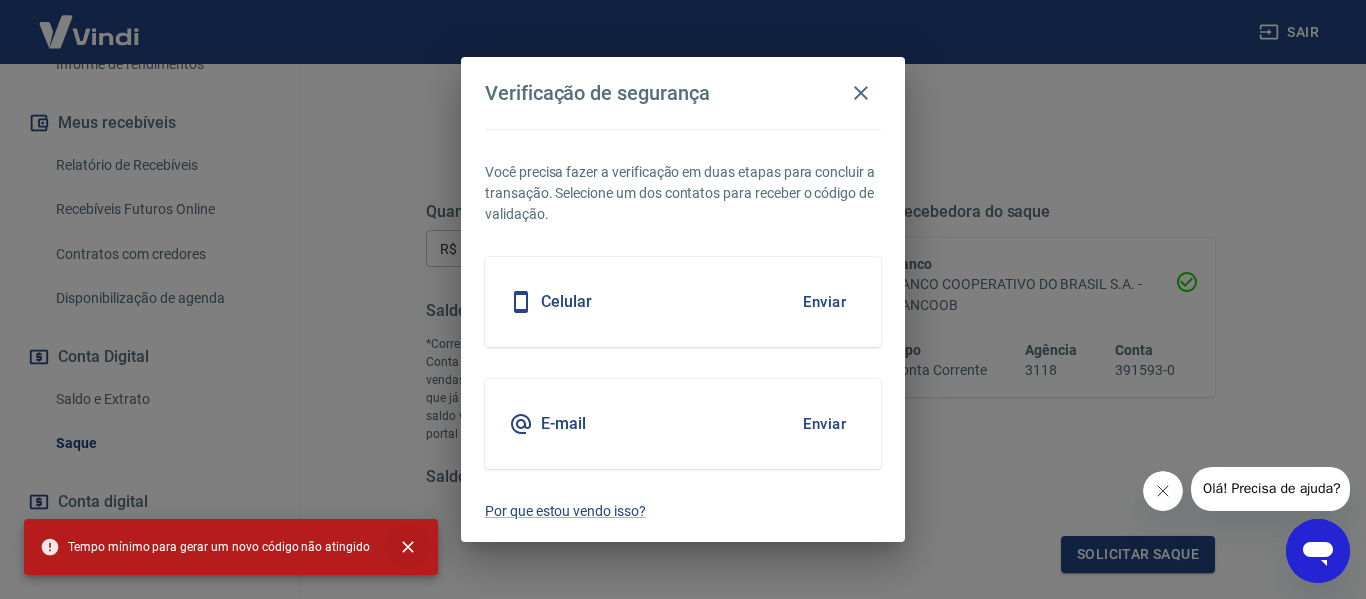 click 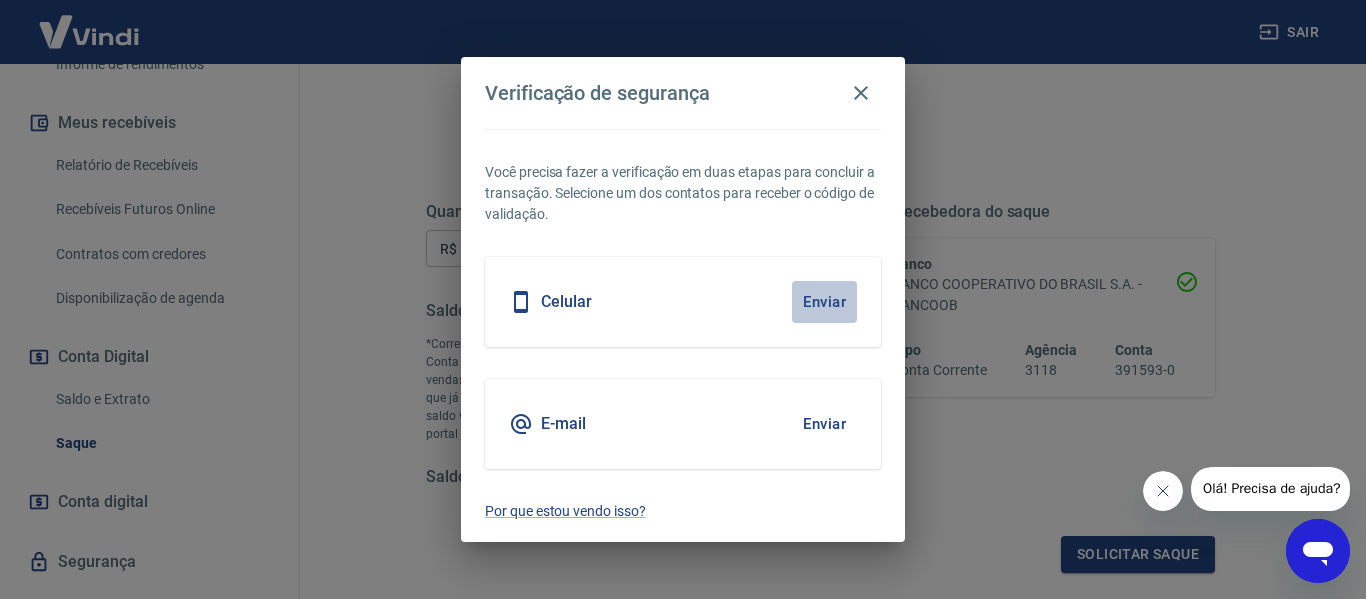 click on "Enviar" at bounding box center [824, 302] 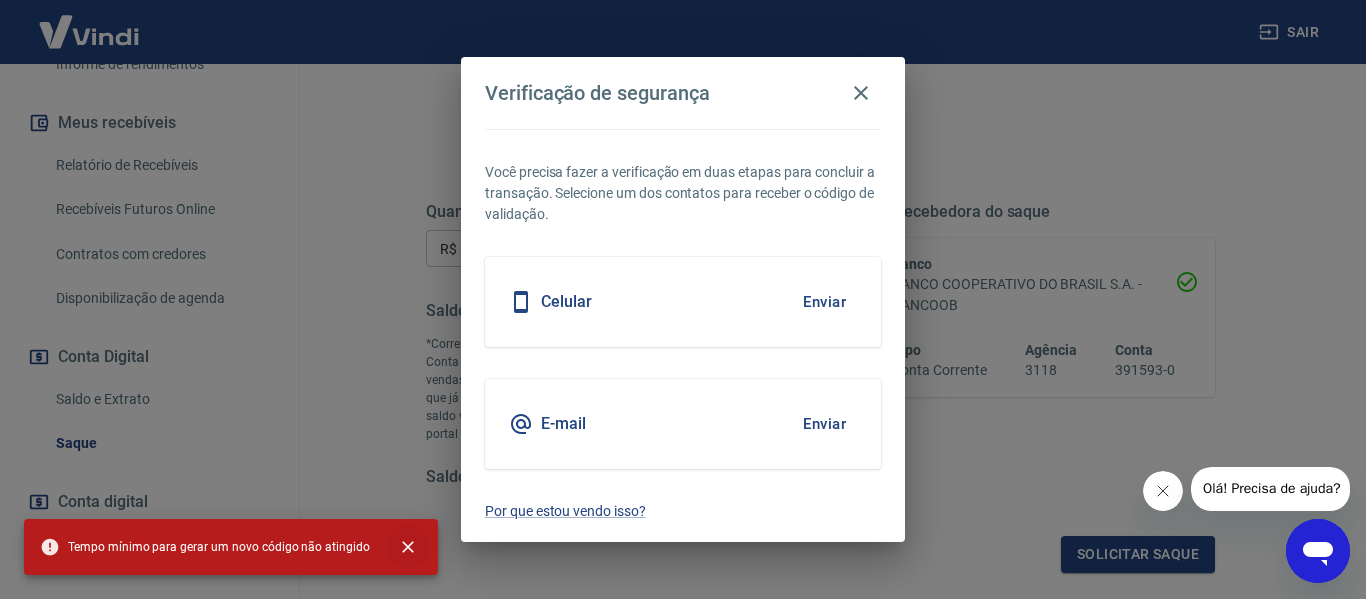 click 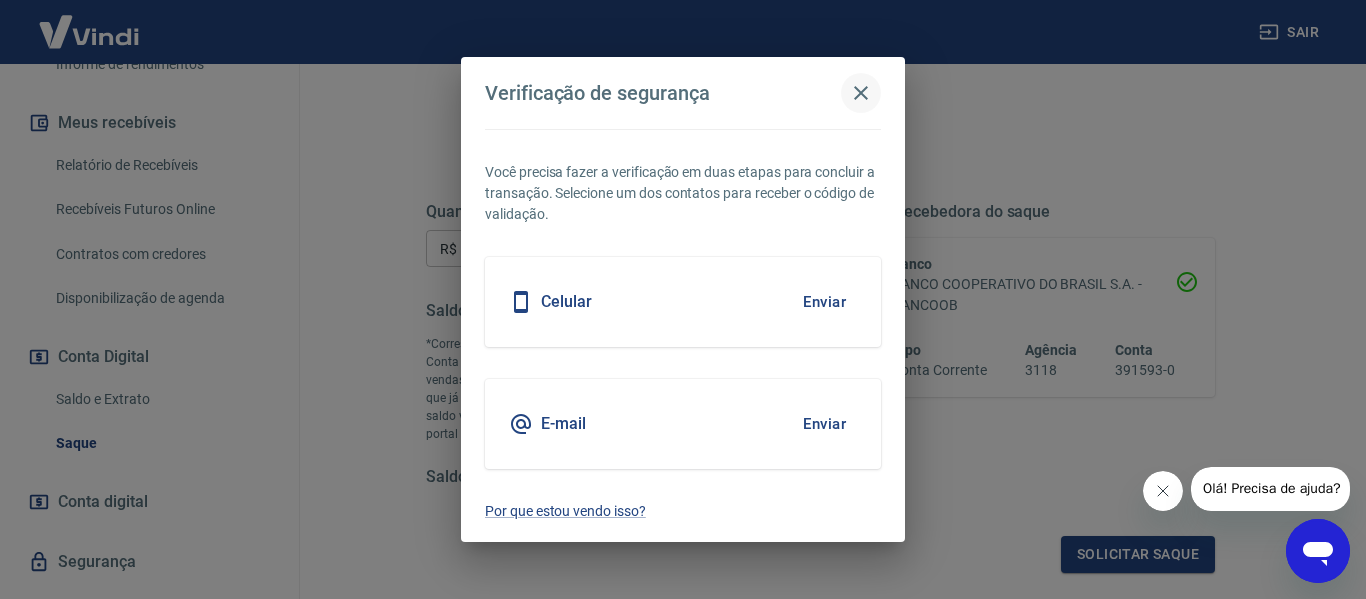 click 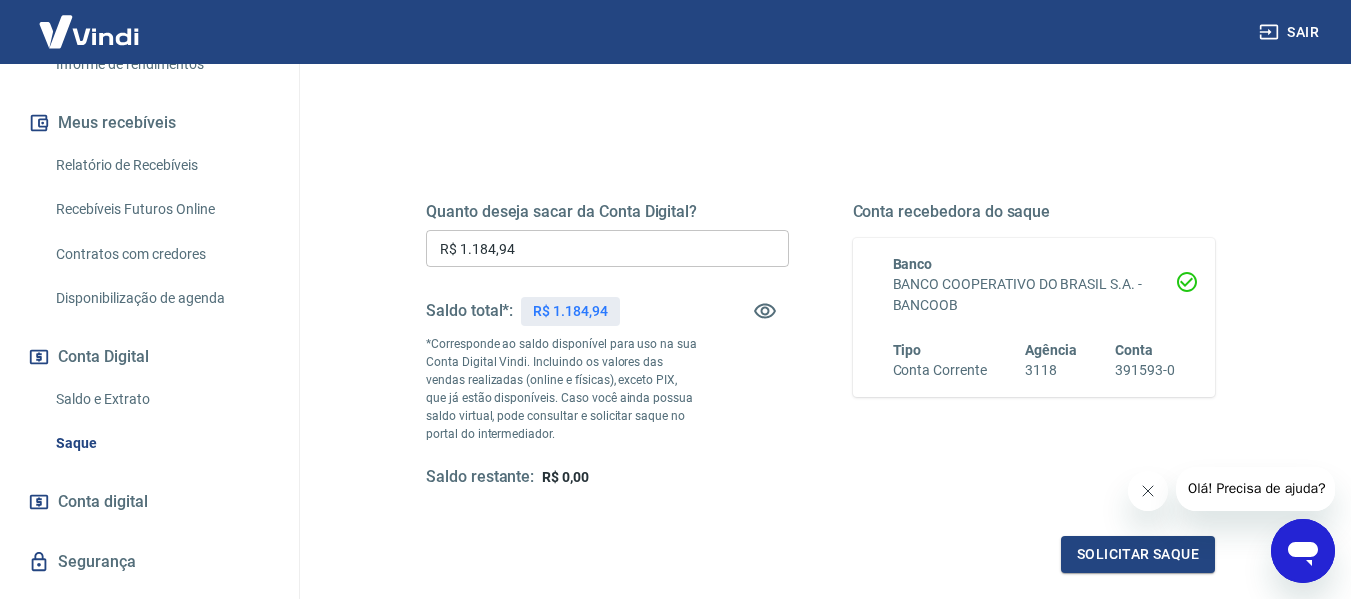 type 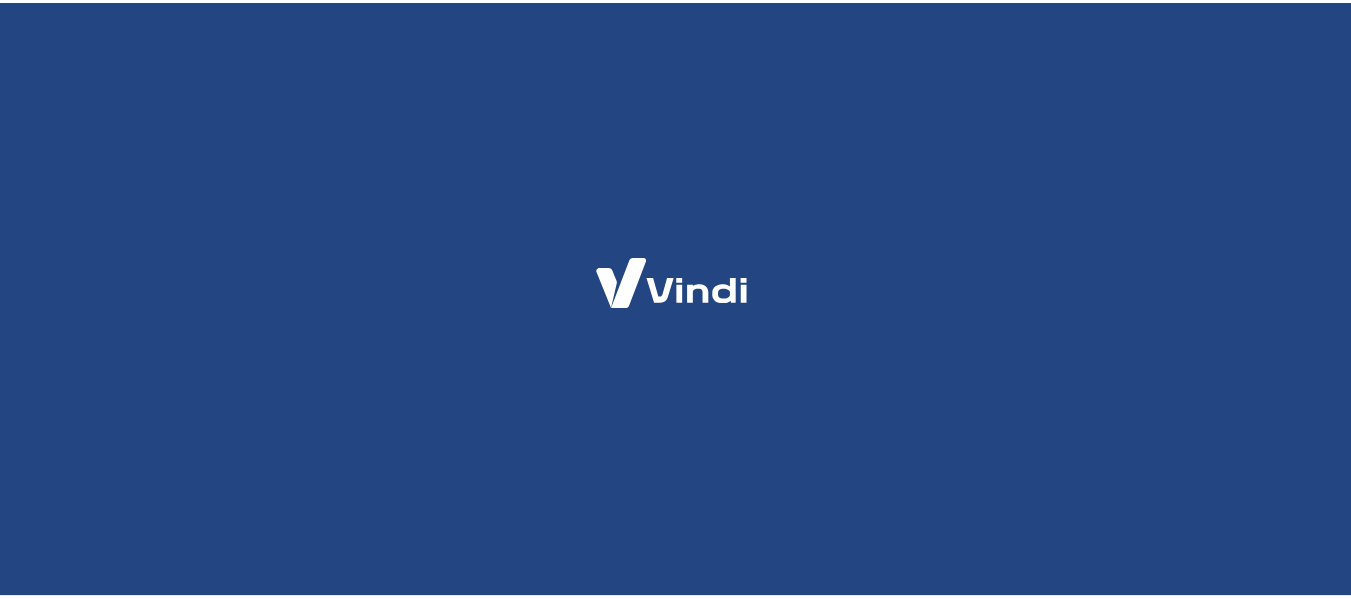 scroll, scrollTop: 0, scrollLeft: 0, axis: both 